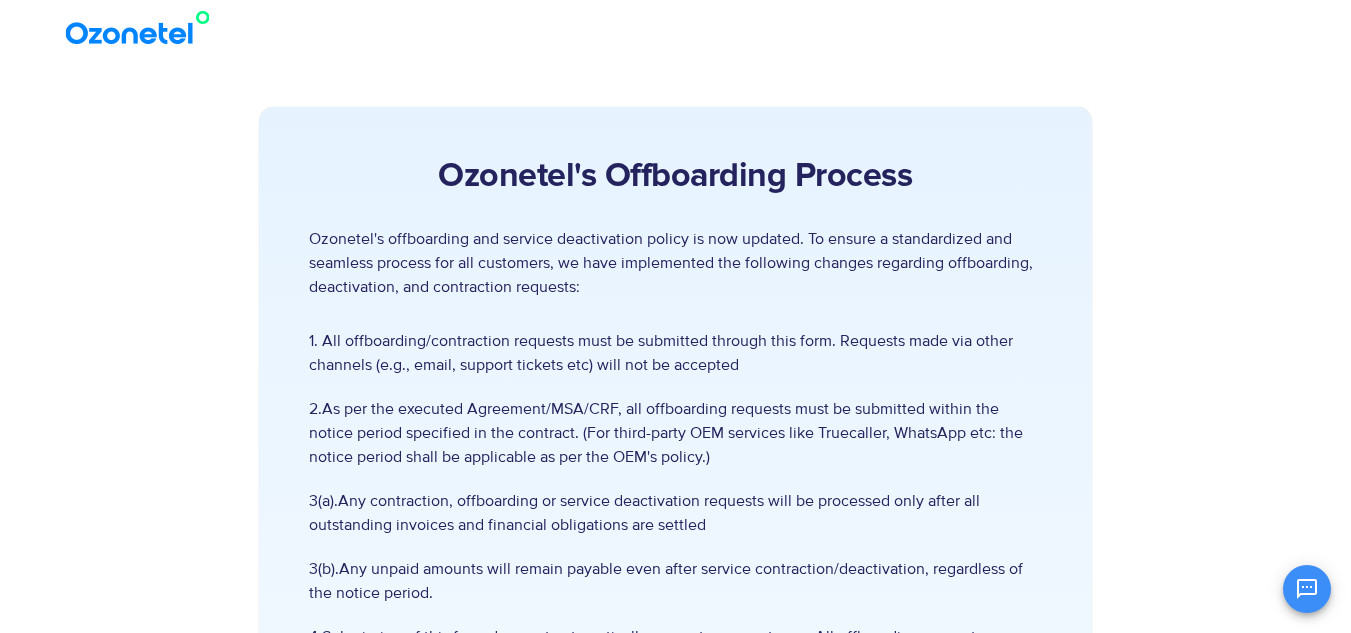 scroll, scrollTop: 685, scrollLeft: 0, axis: vertical 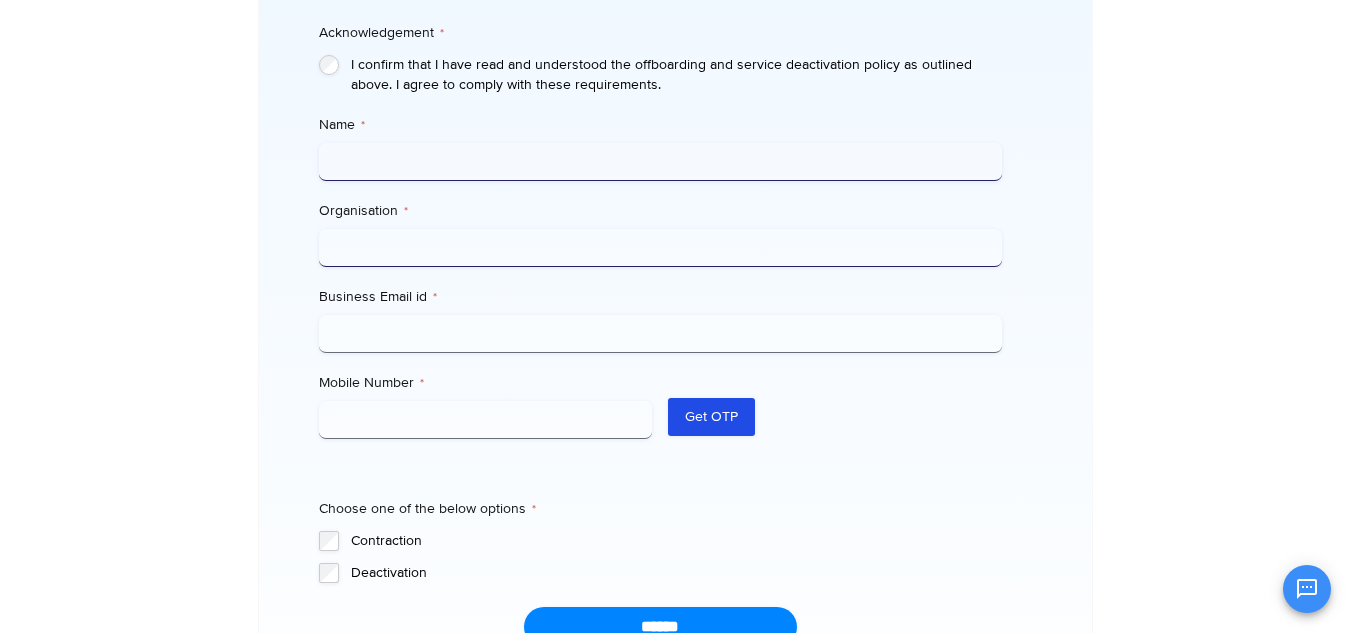 click on "Name *" at bounding box center [660, 162] 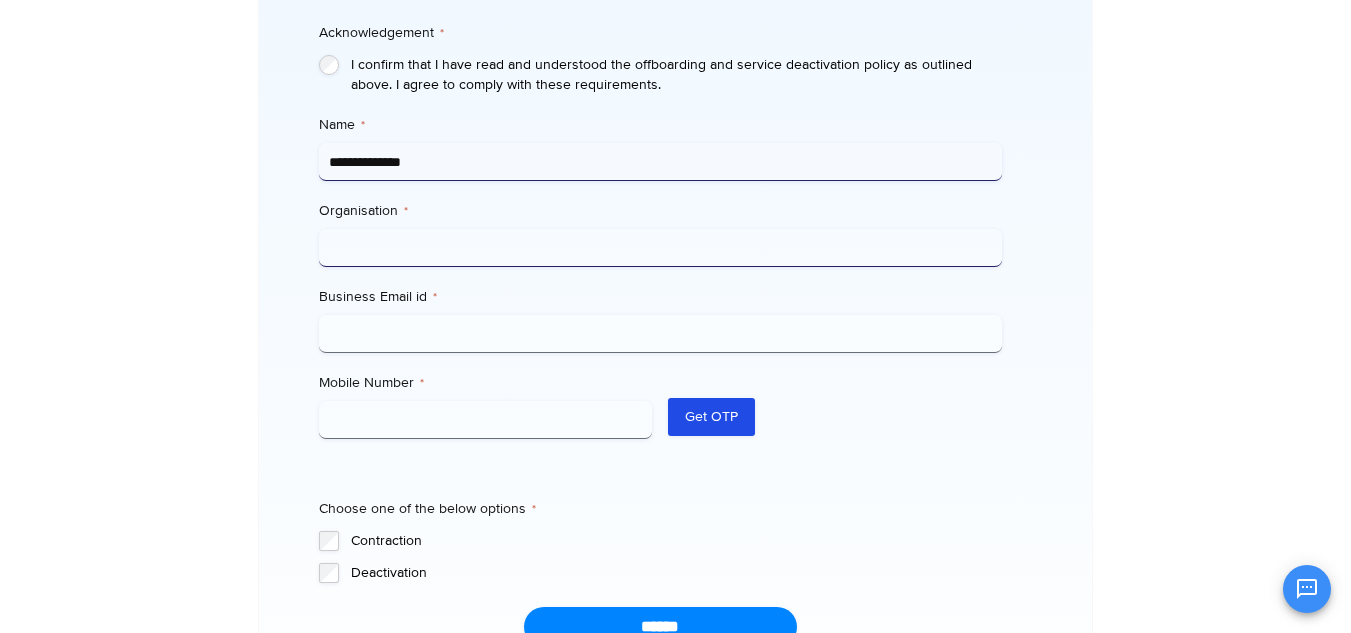 type on "**********" 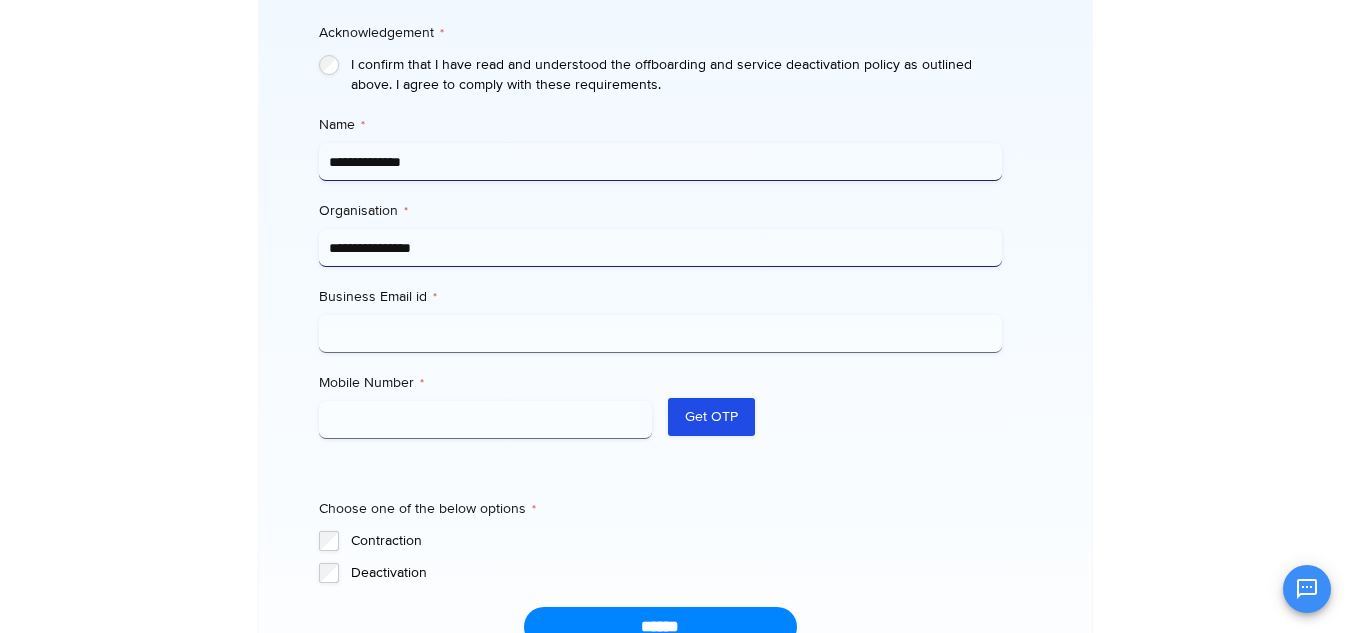type on "**********" 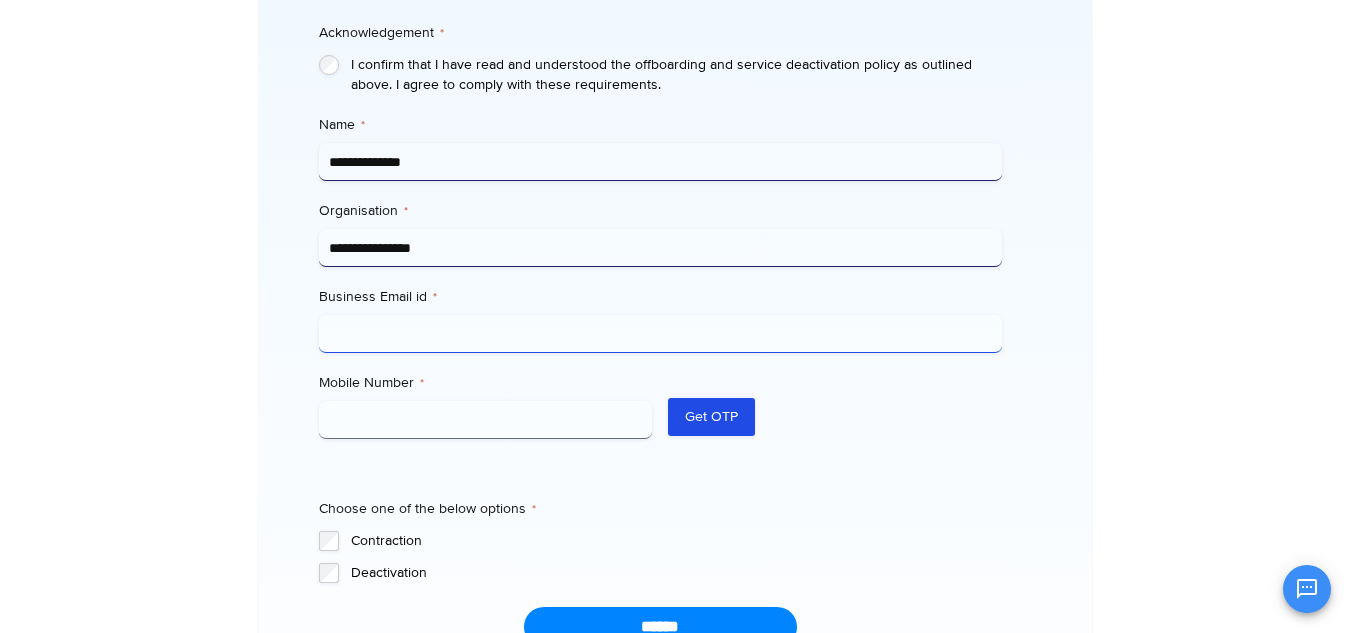 click on "Business Email id *" at bounding box center [660, 334] 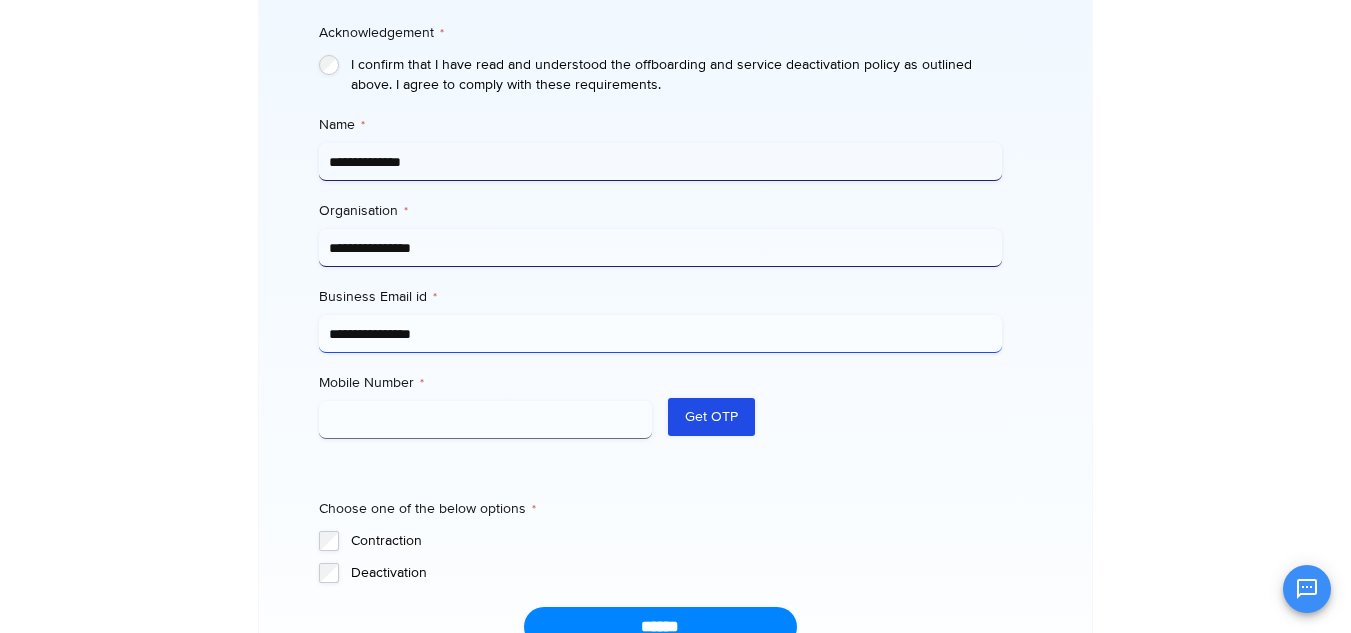 type on "**********" 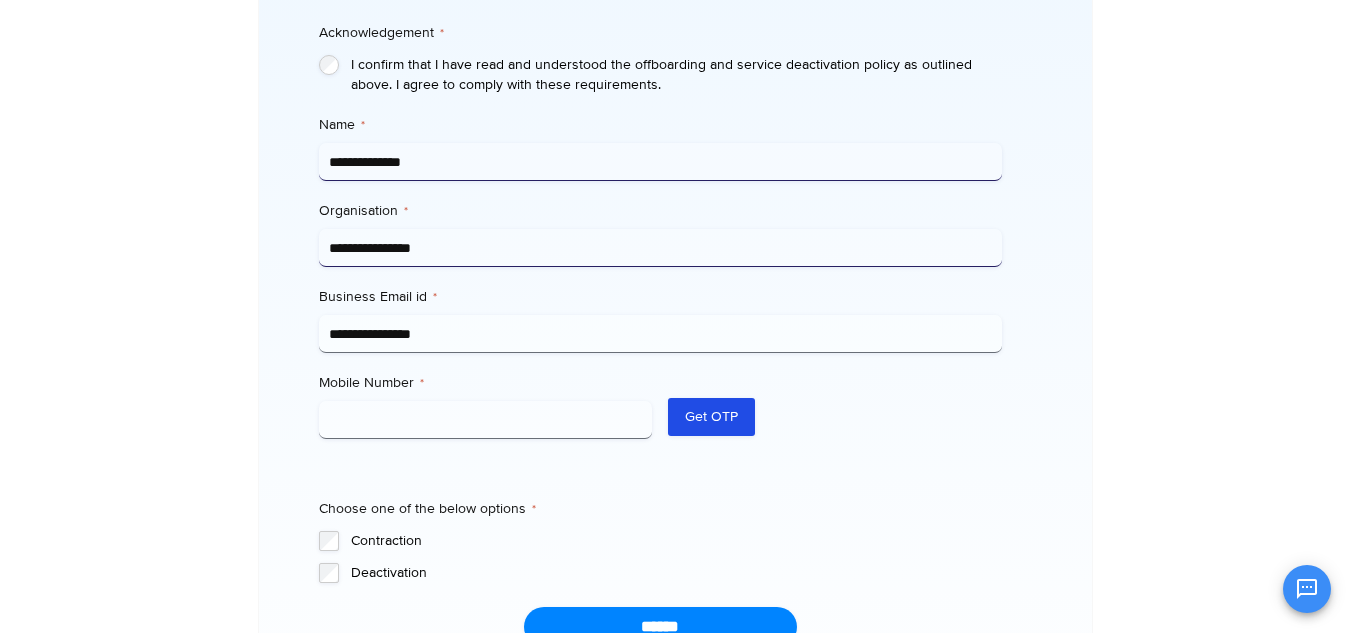 click on "**********" at bounding box center [660, 248] 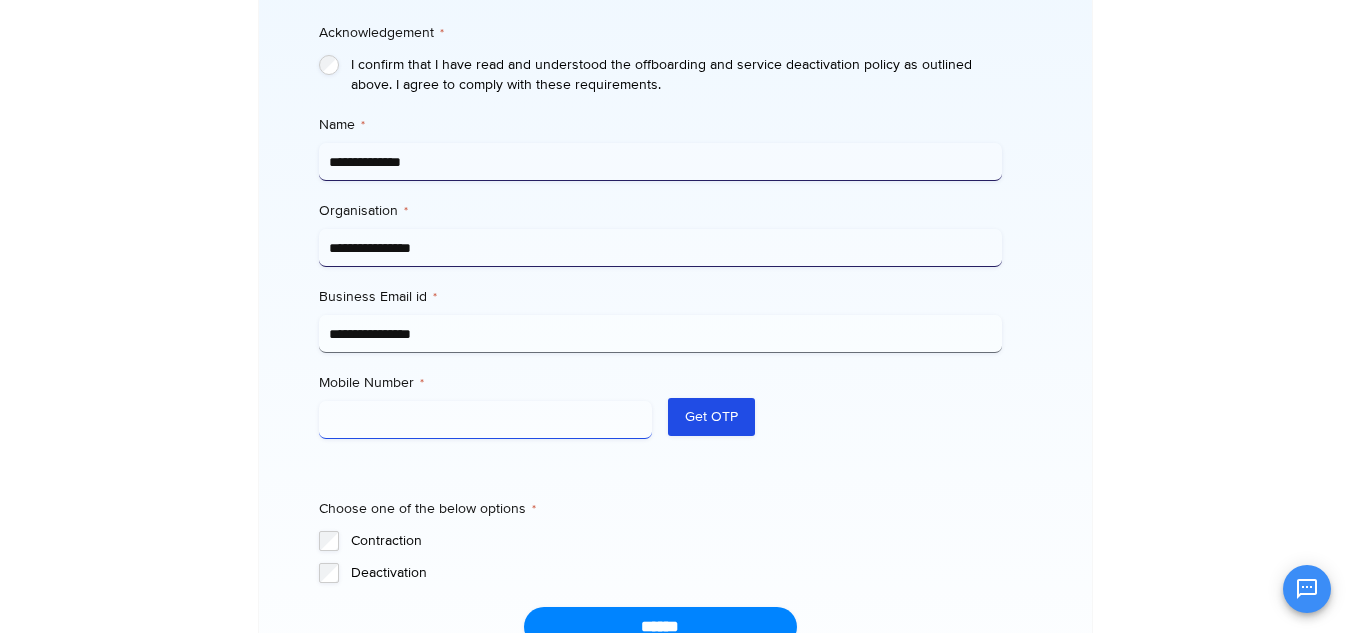click on "Mobile Number *" at bounding box center (486, 420) 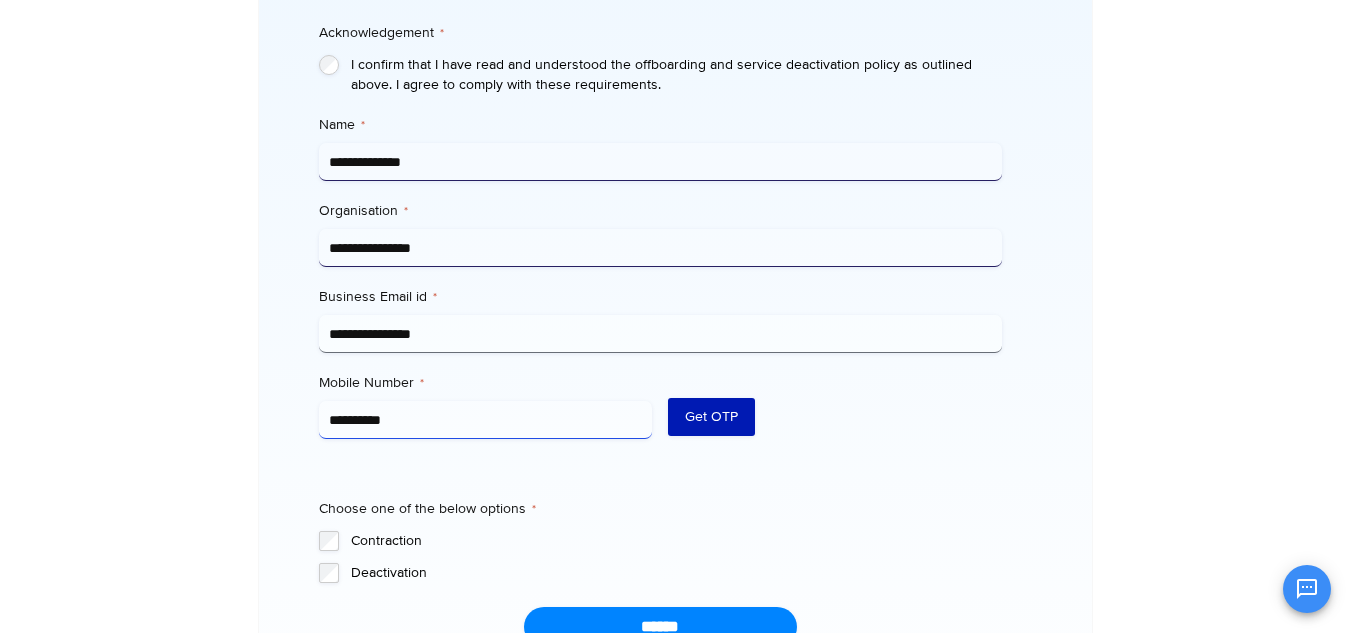 type on "**********" 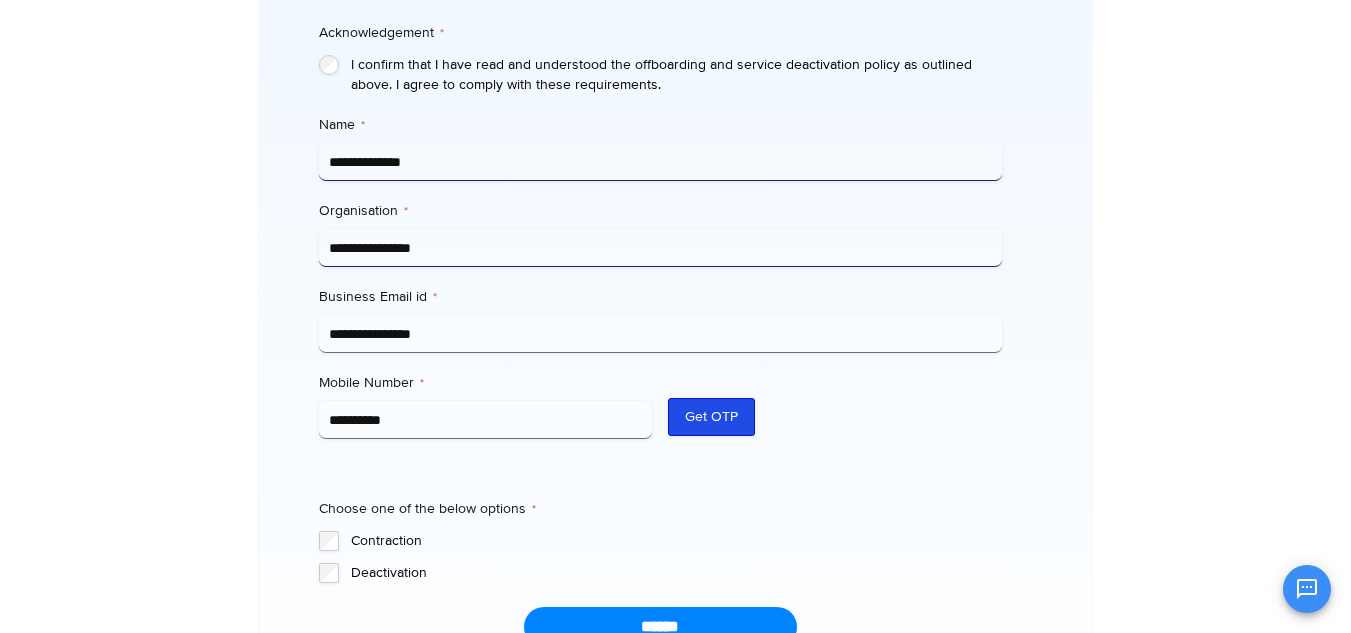 click on "Get OTP" at bounding box center [711, 417] 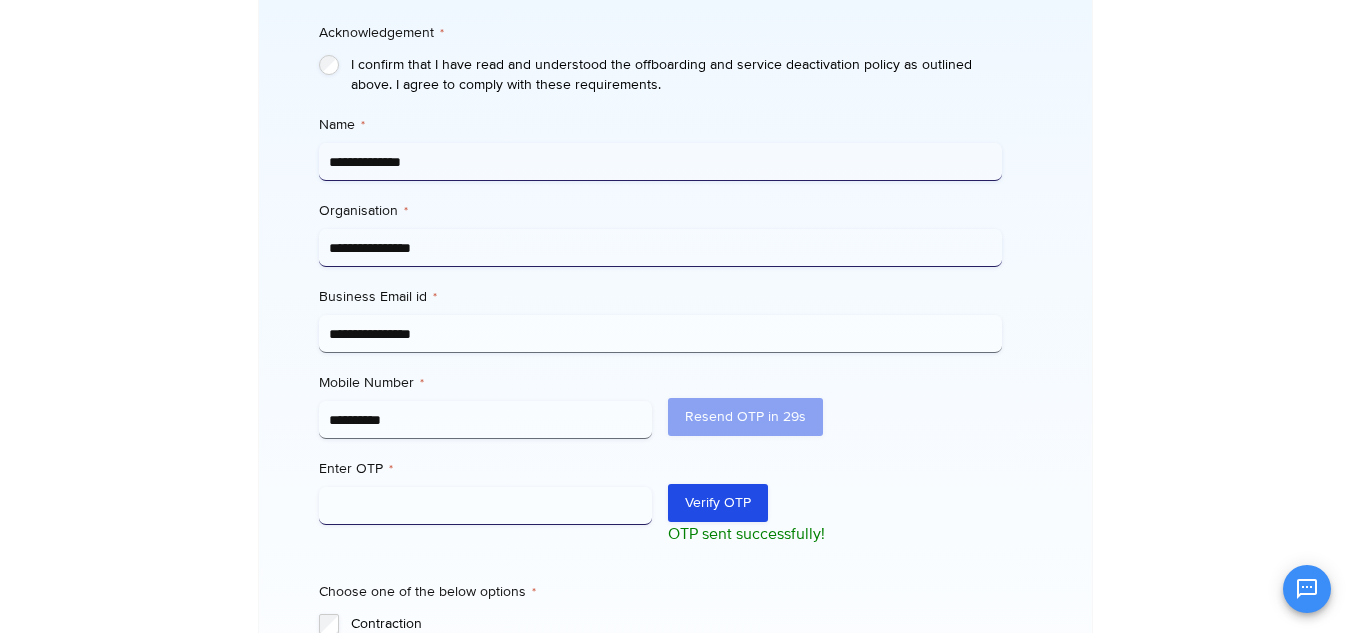 click on "Enter OTP *" at bounding box center (486, 506) 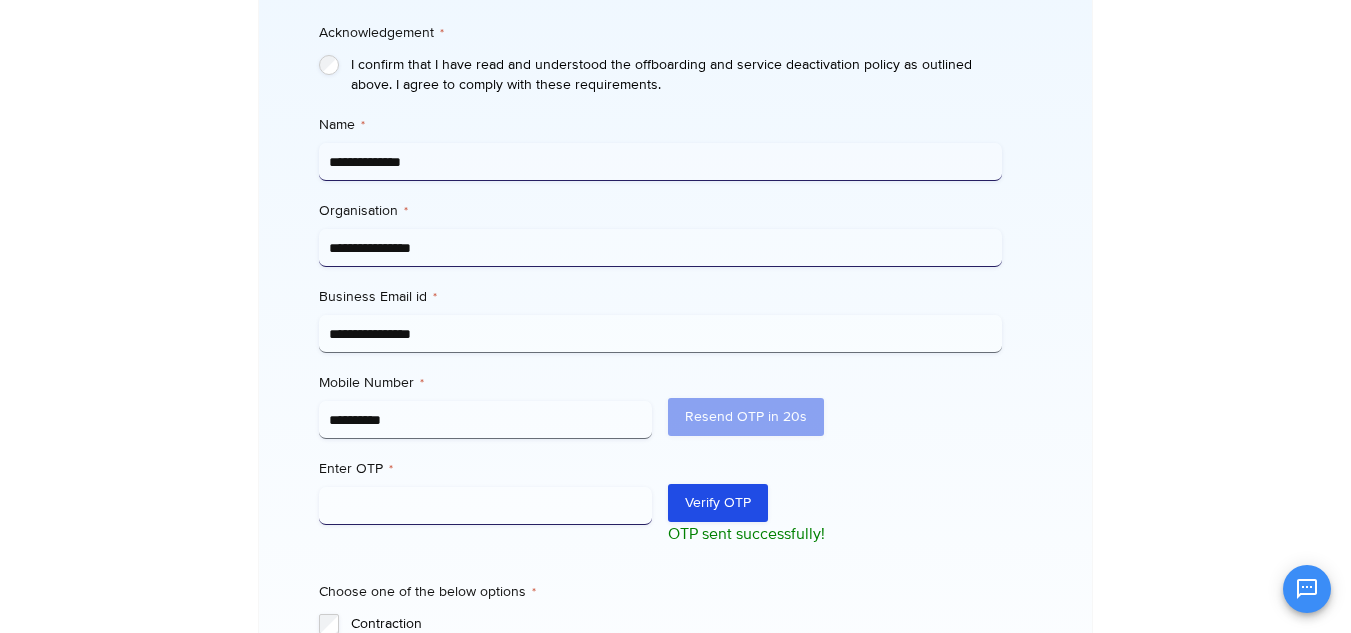click on "Enter OTP *" at bounding box center [486, 506] 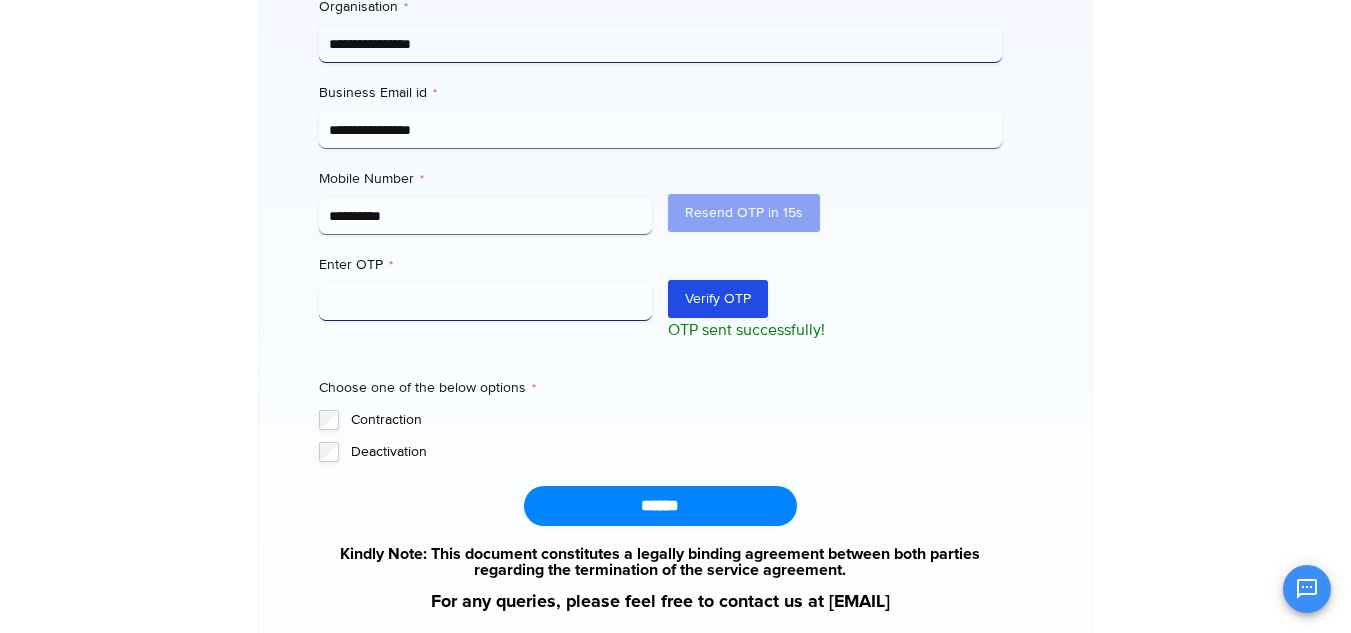 scroll, scrollTop: 901, scrollLeft: 0, axis: vertical 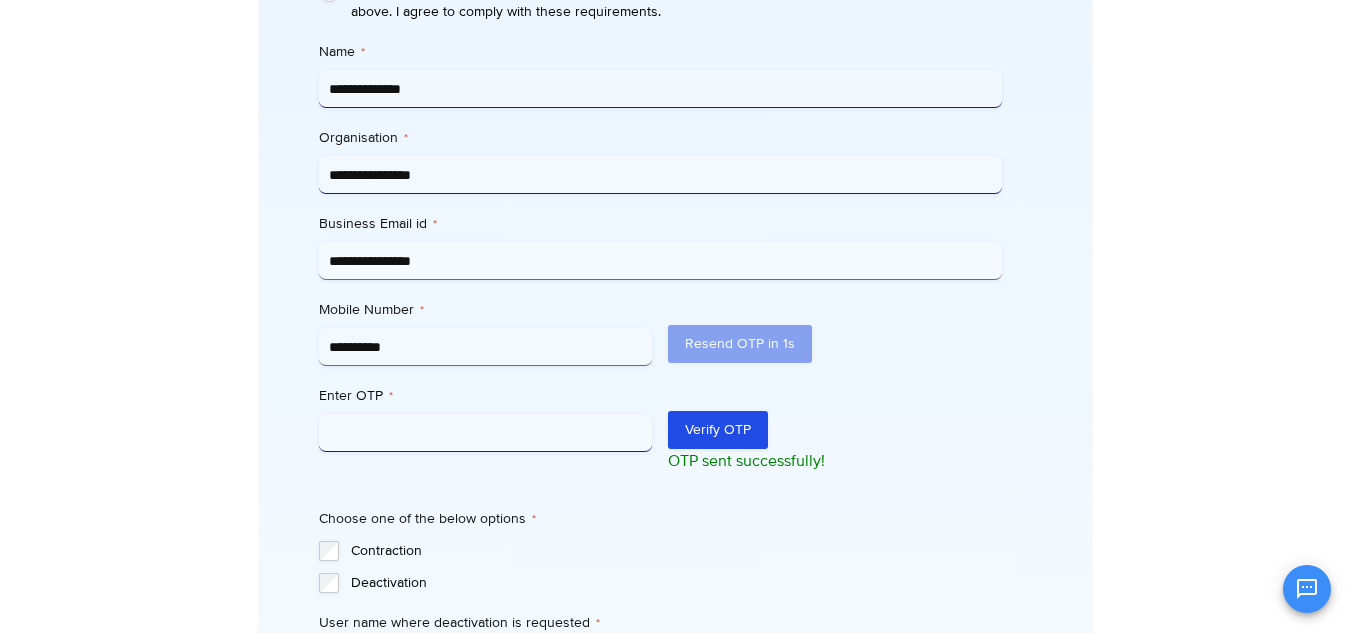 click on "Enter OTP *" at bounding box center (486, 433) 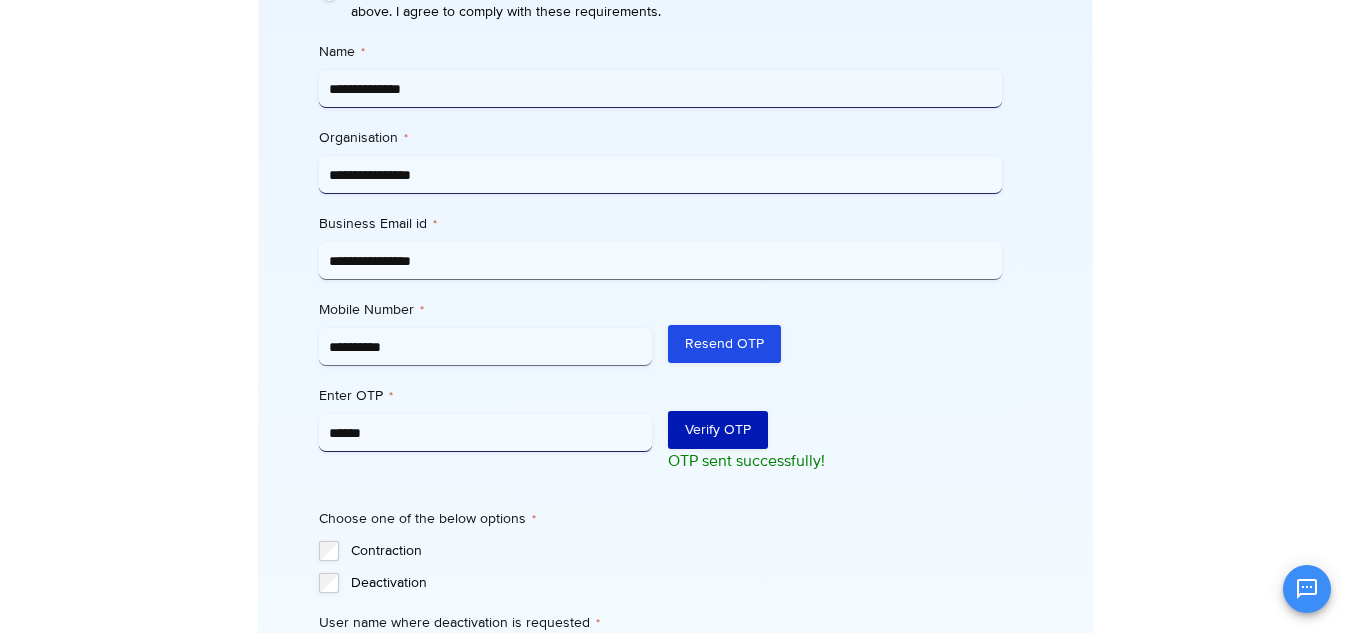 type on "******" 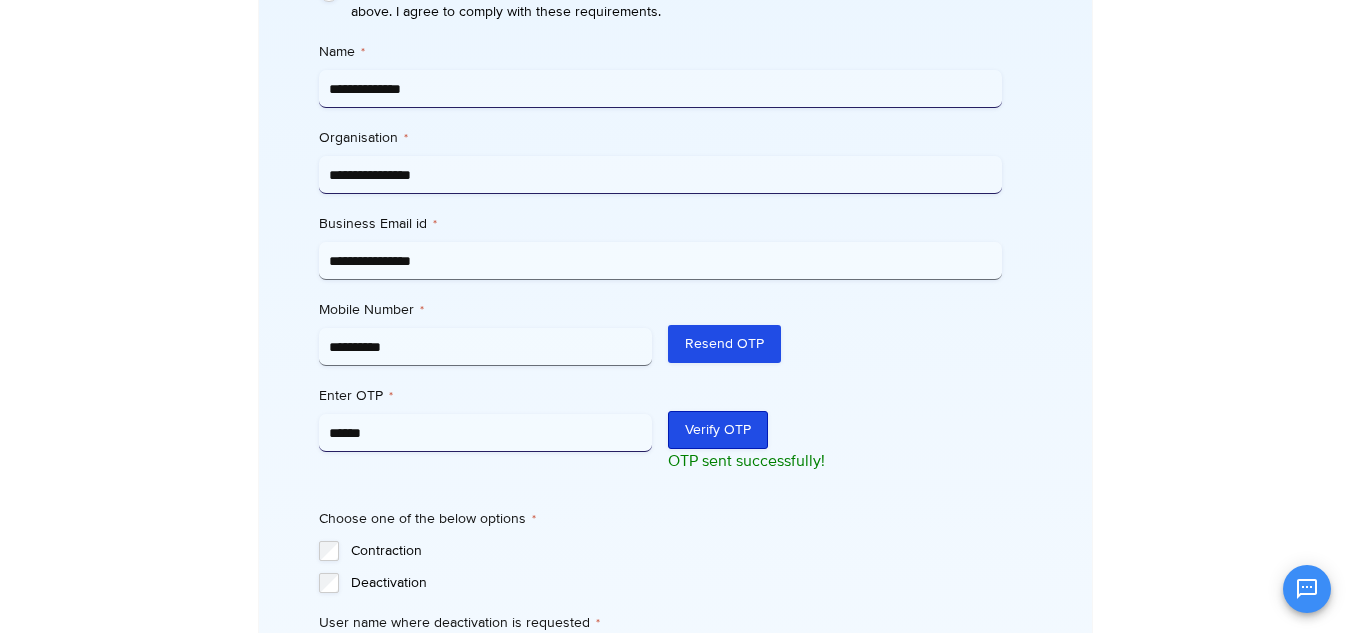 click on "Verify OTP" at bounding box center (718, 430) 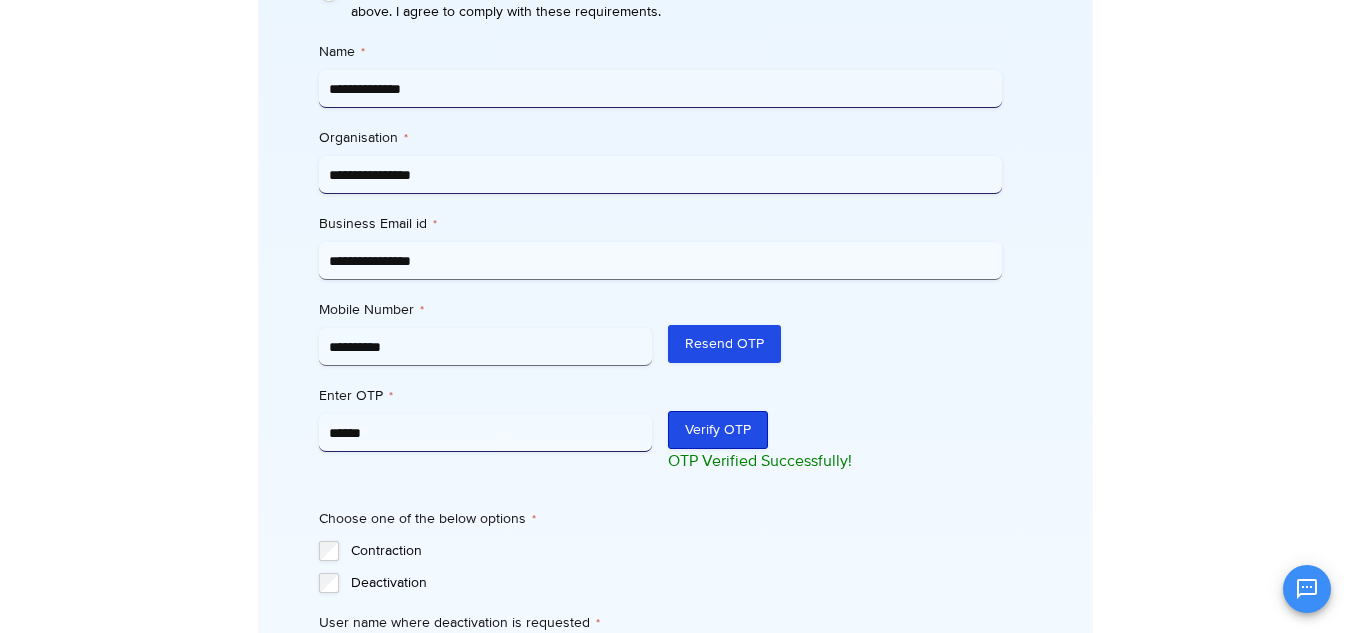 click on "Verify OTP" at bounding box center (718, 430) 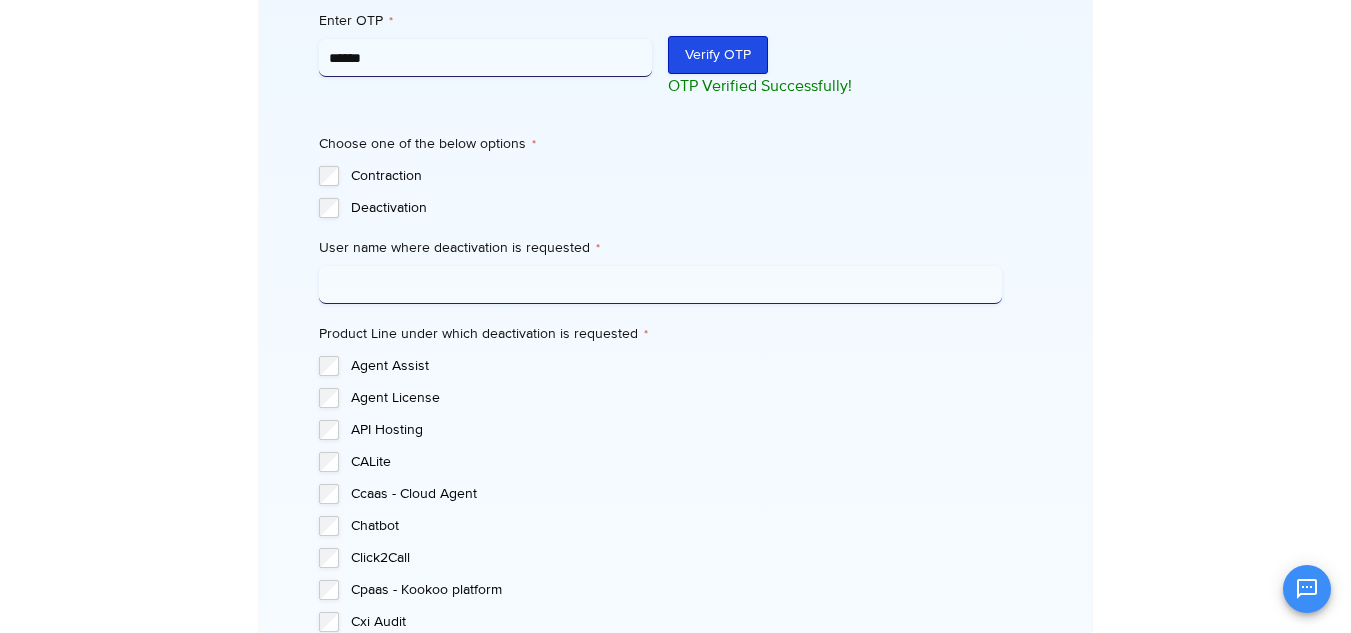 scroll, scrollTop: 1153, scrollLeft: 0, axis: vertical 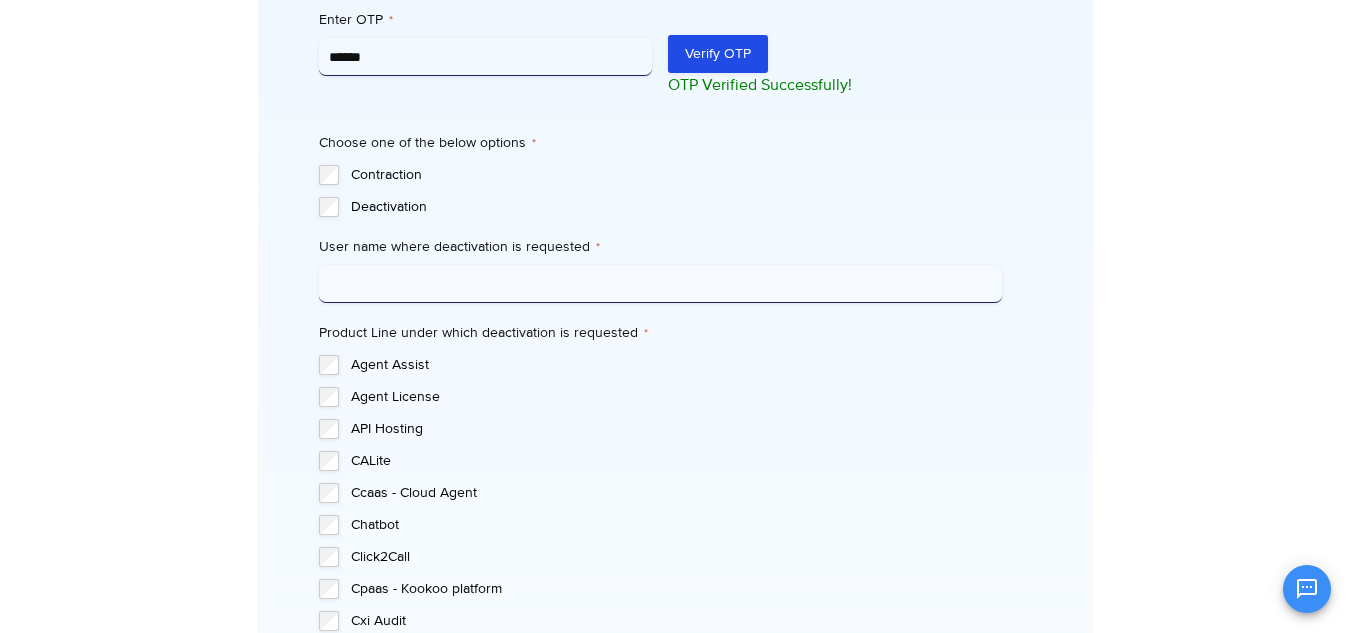 click on "User name where deactivation is requested *" at bounding box center [660, 284] 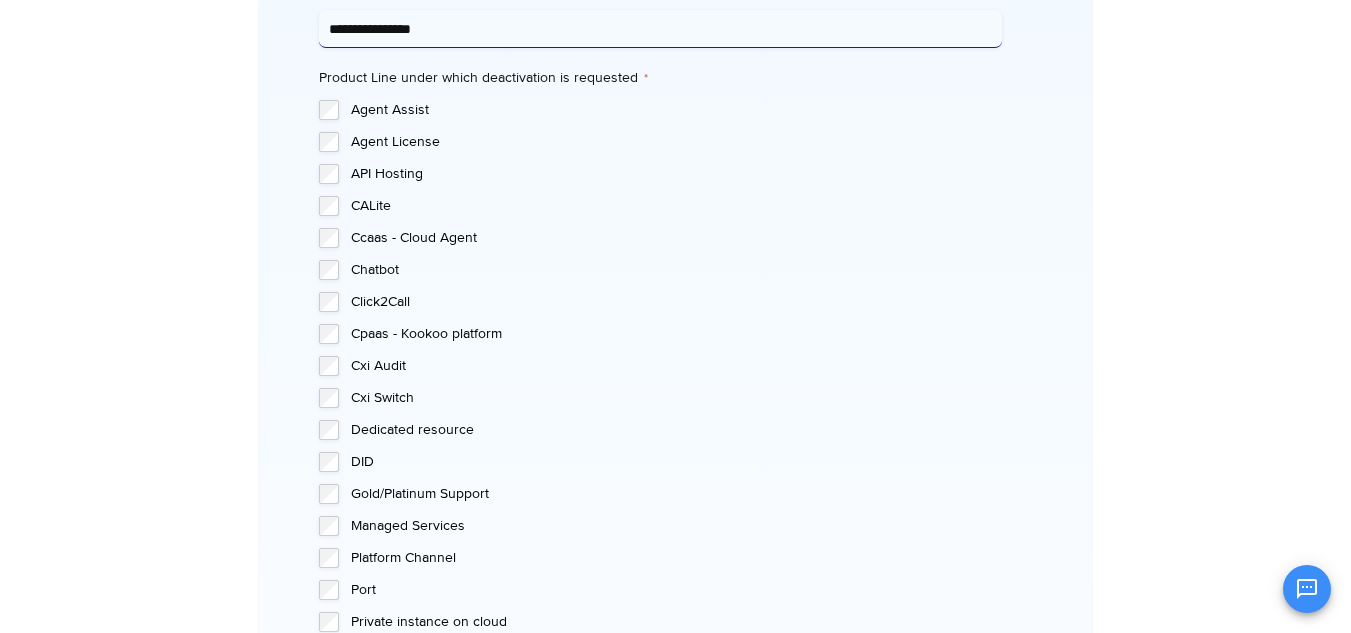 scroll, scrollTop: 1436, scrollLeft: 0, axis: vertical 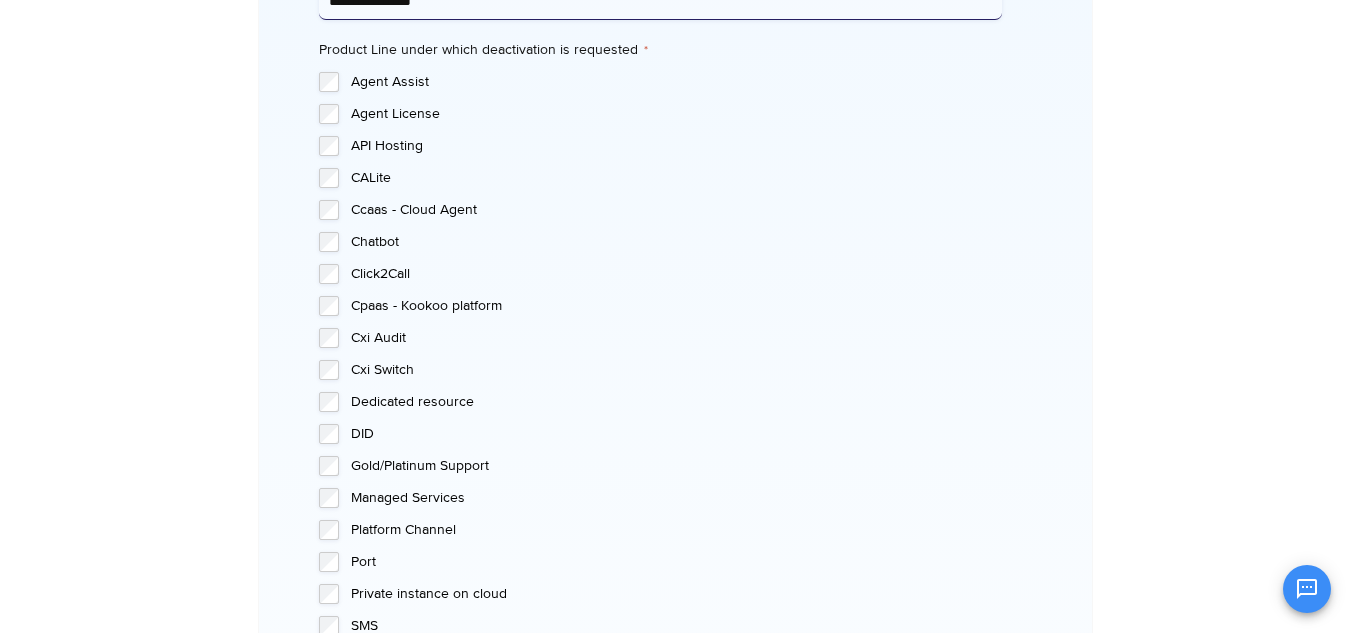 type on "**********" 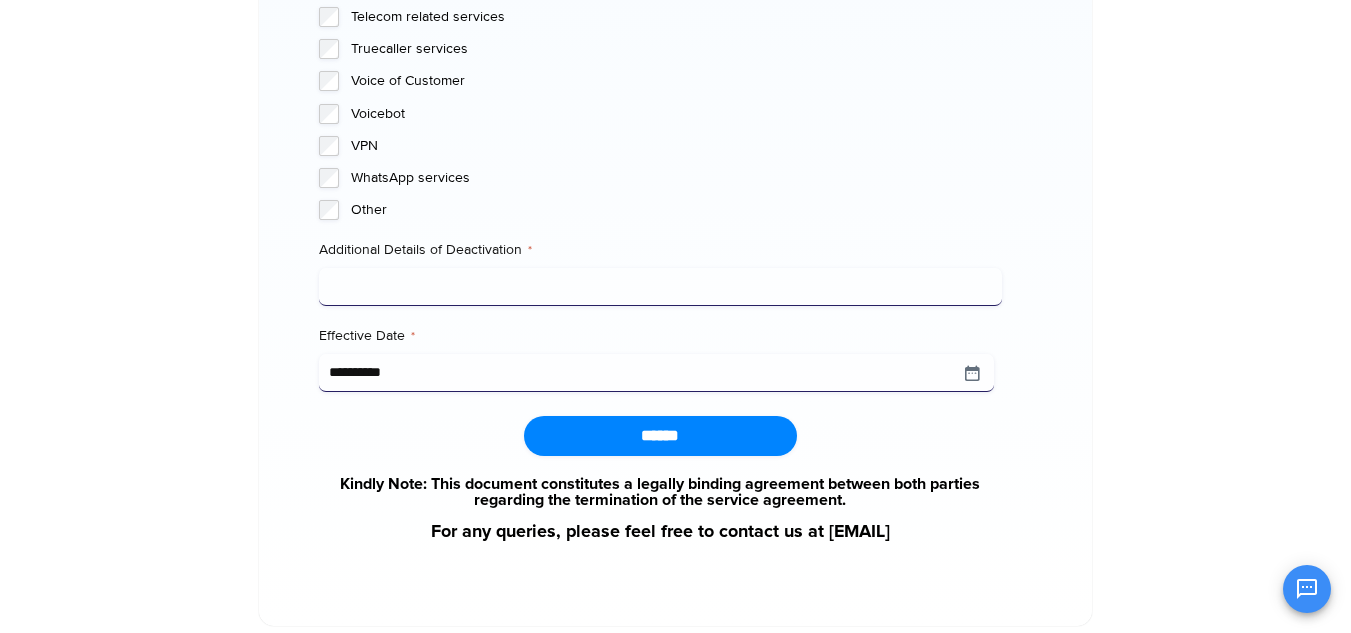 scroll, scrollTop: 2113, scrollLeft: 0, axis: vertical 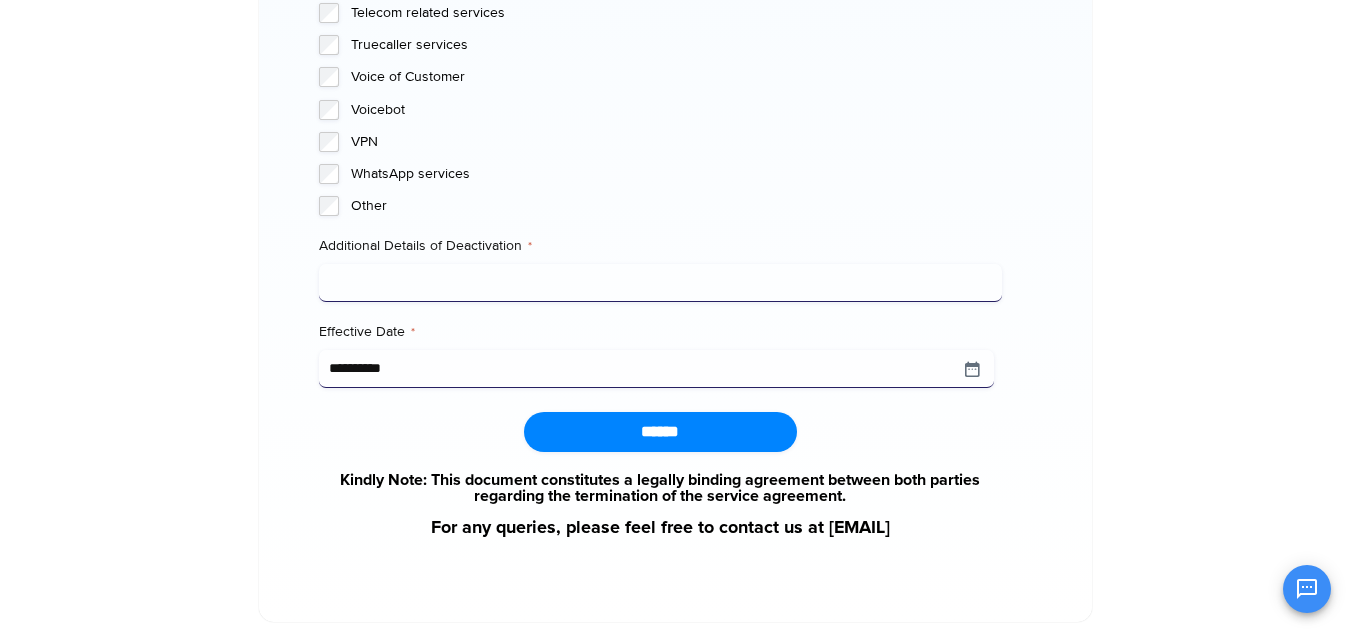 click on "Additional Details of Deactivation *" at bounding box center [660, 283] 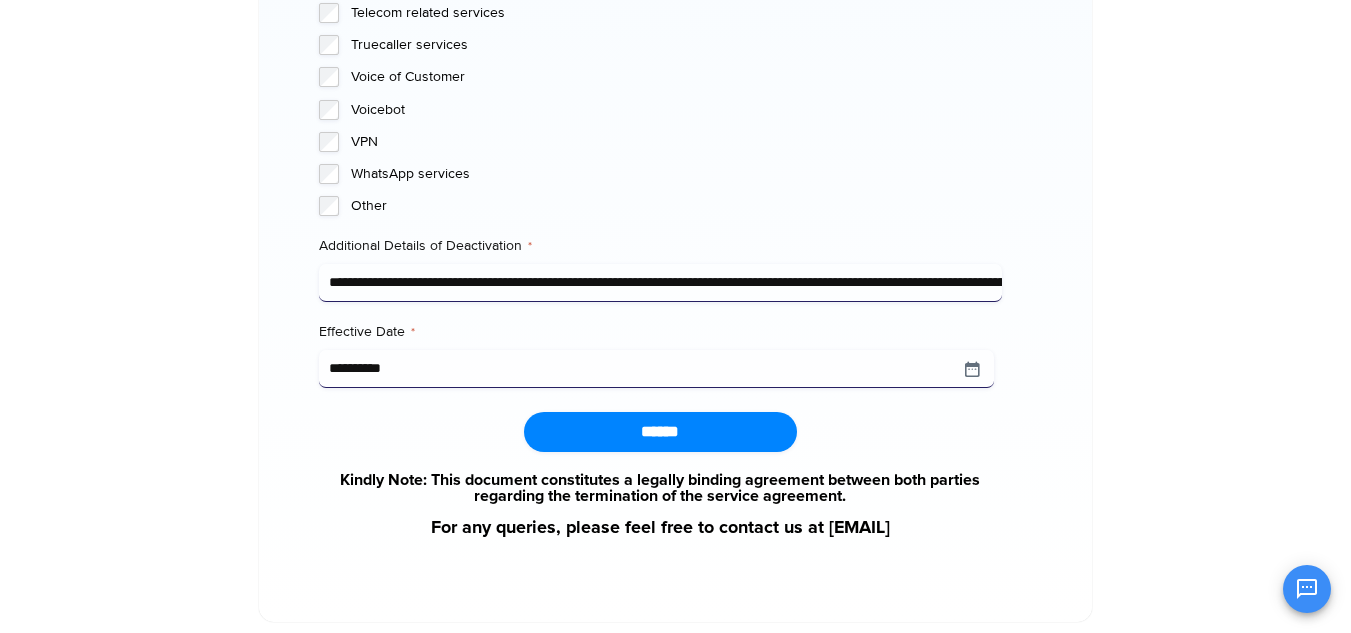scroll, scrollTop: 0, scrollLeft: 5475, axis: horizontal 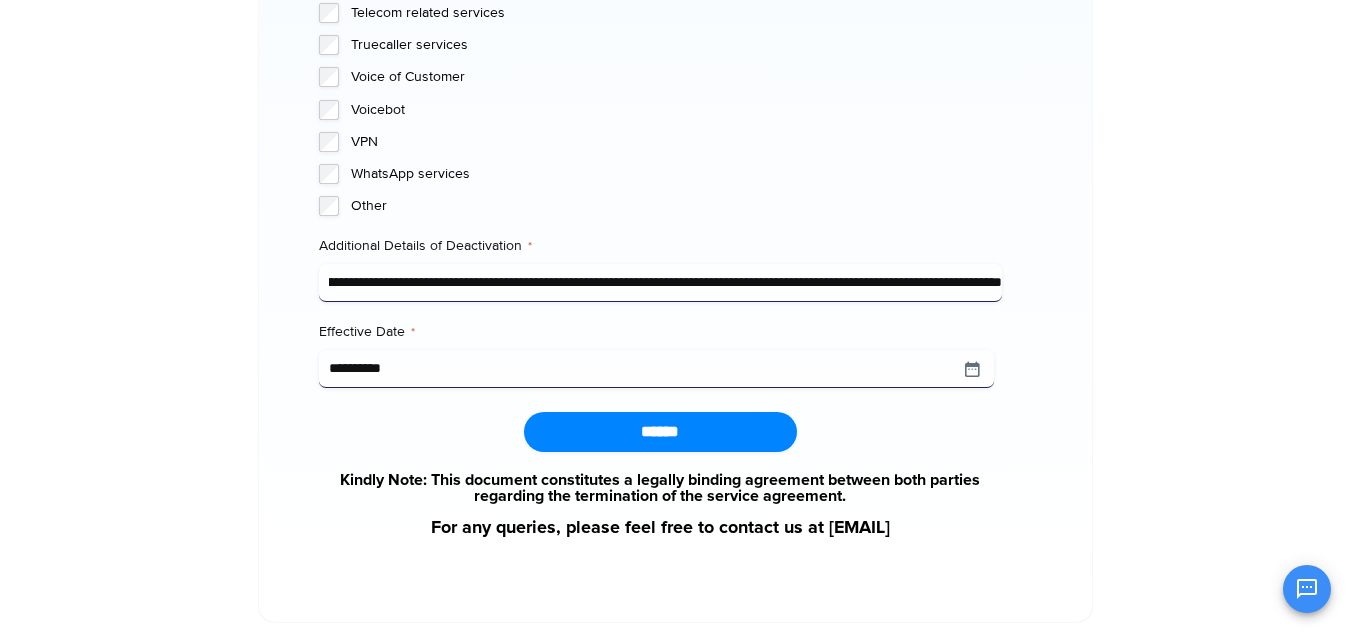 type on "**********" 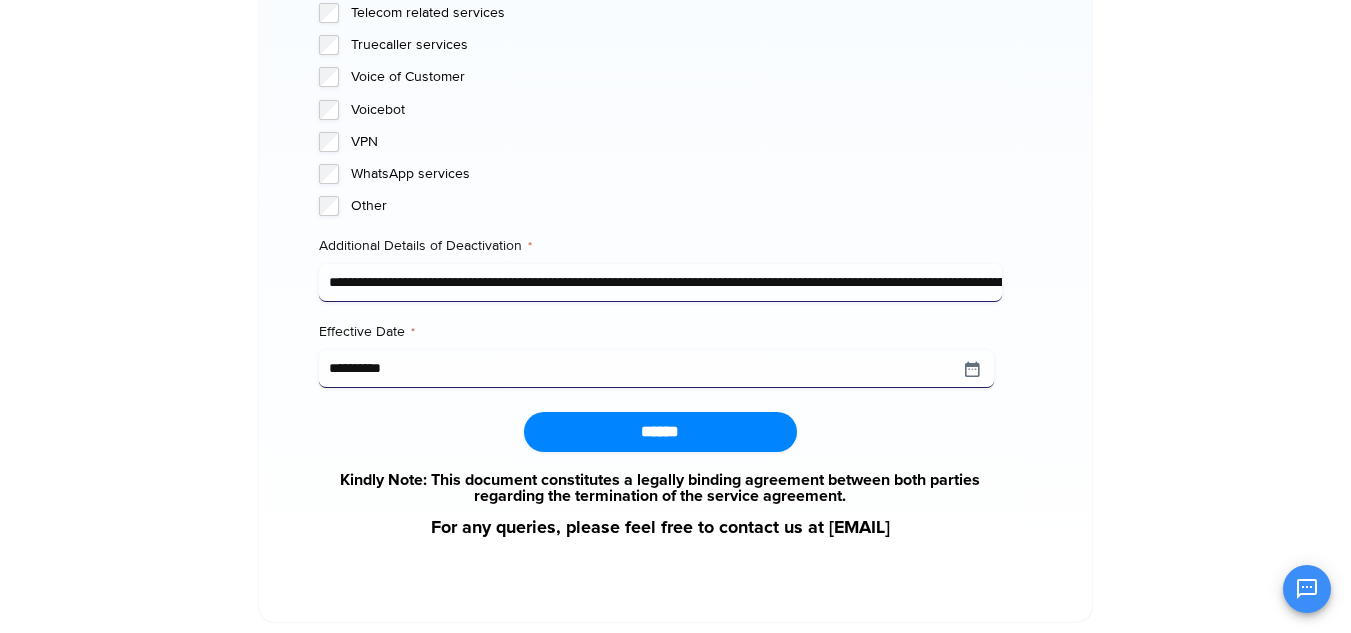 click on "******" at bounding box center [660, 432] 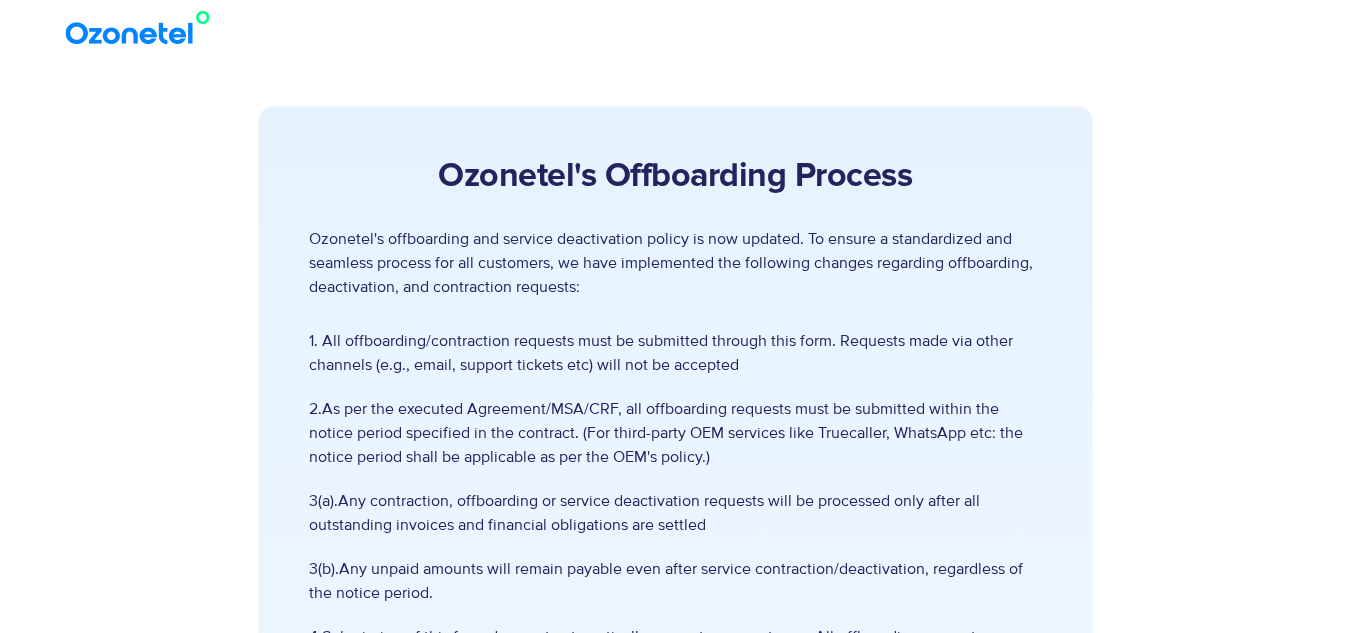 scroll, scrollTop: 0, scrollLeft: 0, axis: both 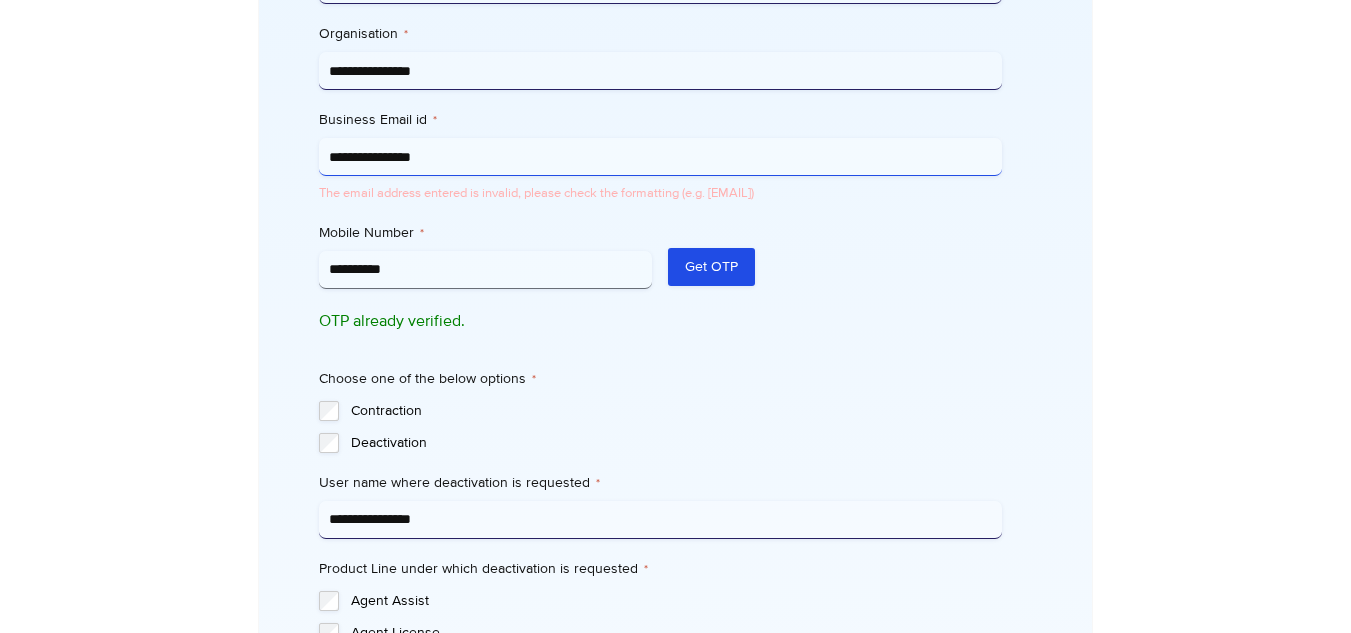 click on "**********" at bounding box center (660, 157) 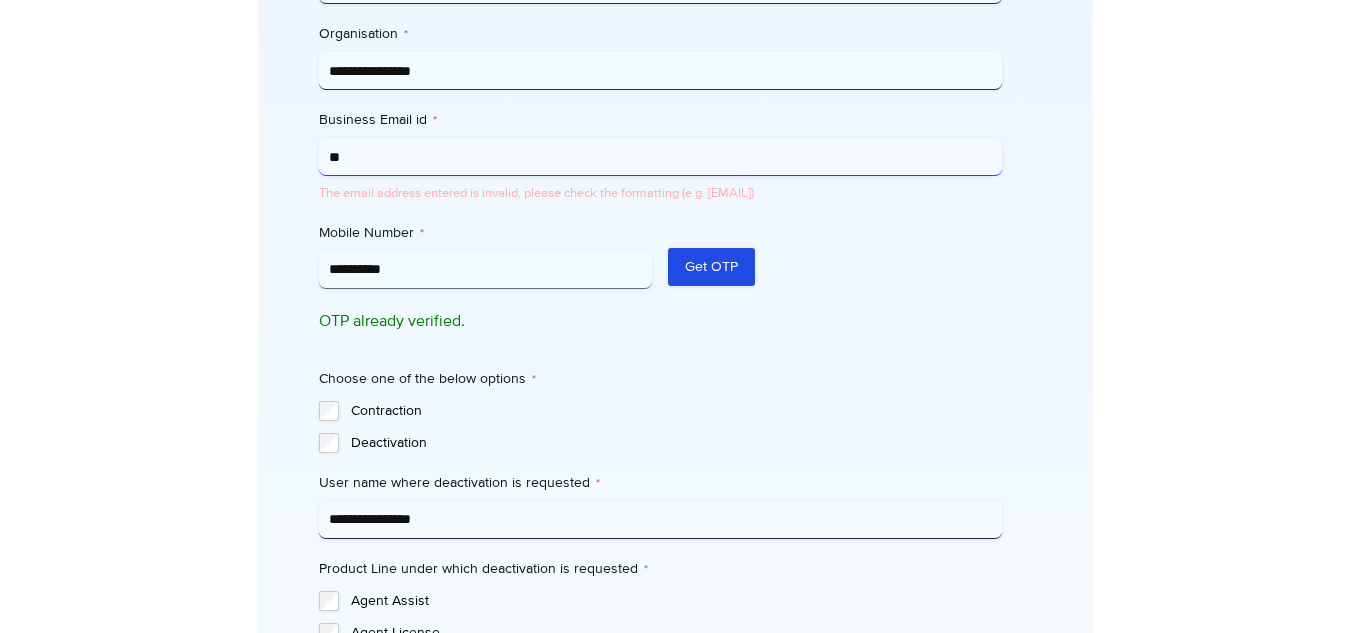 type on "*" 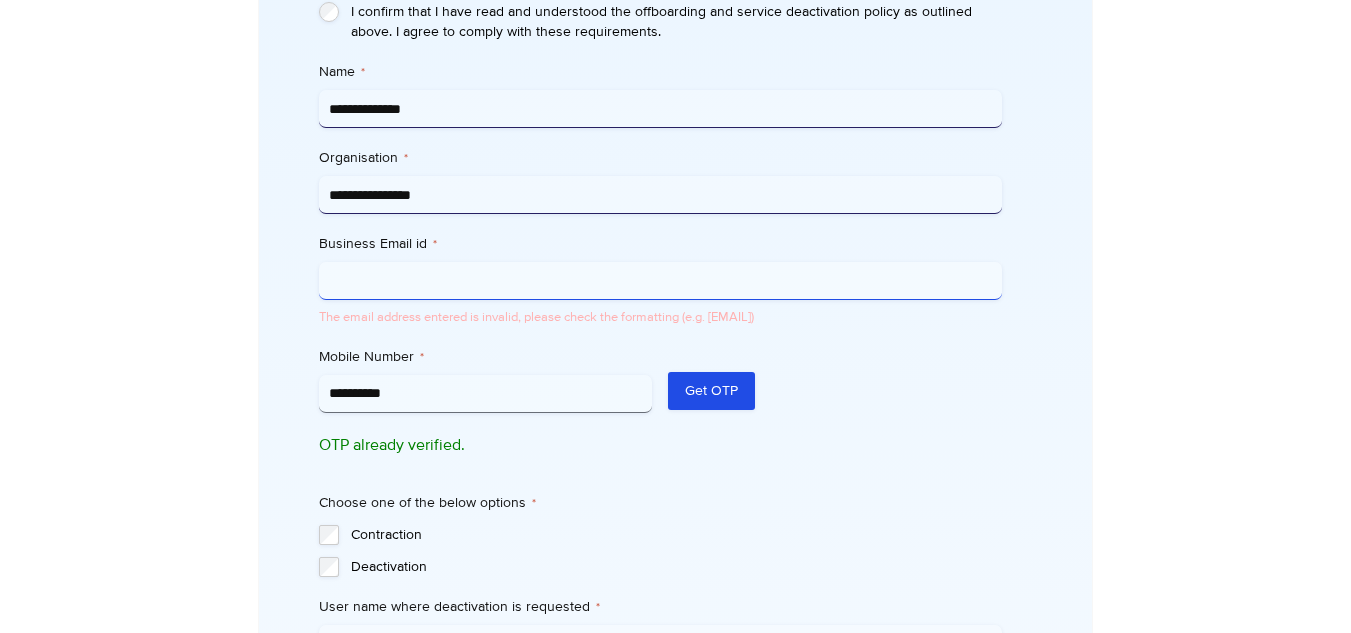 scroll, scrollTop: 735, scrollLeft: 0, axis: vertical 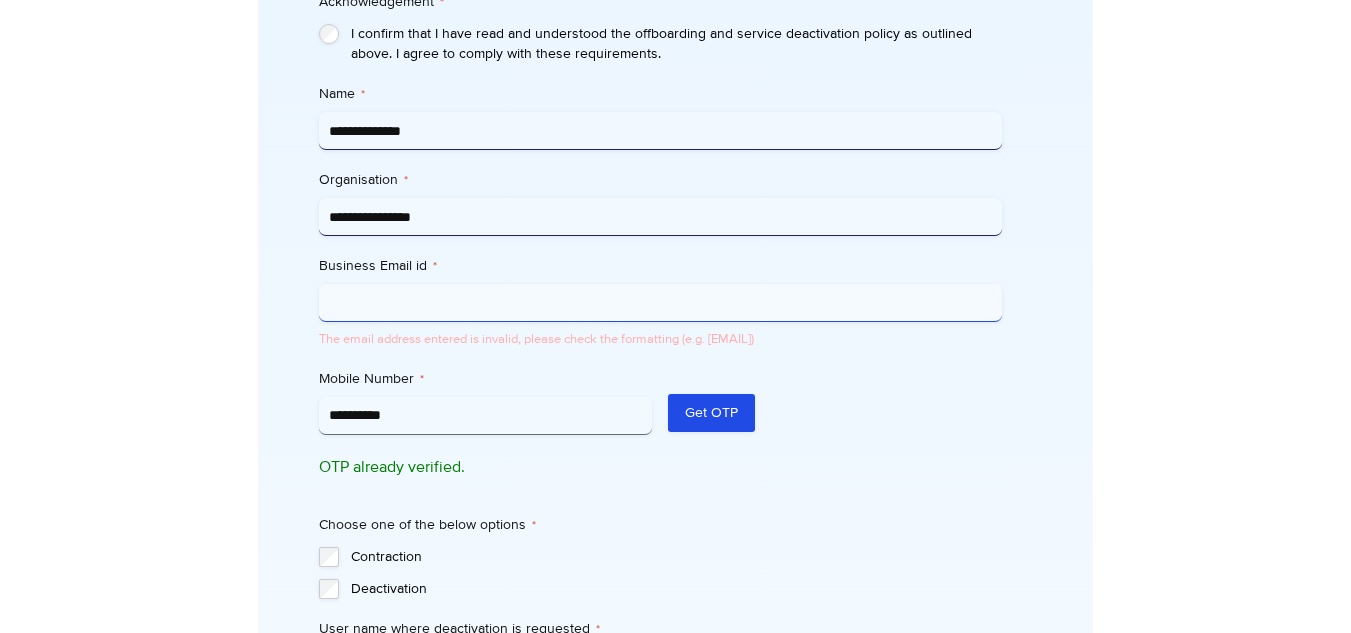 paste on "**********" 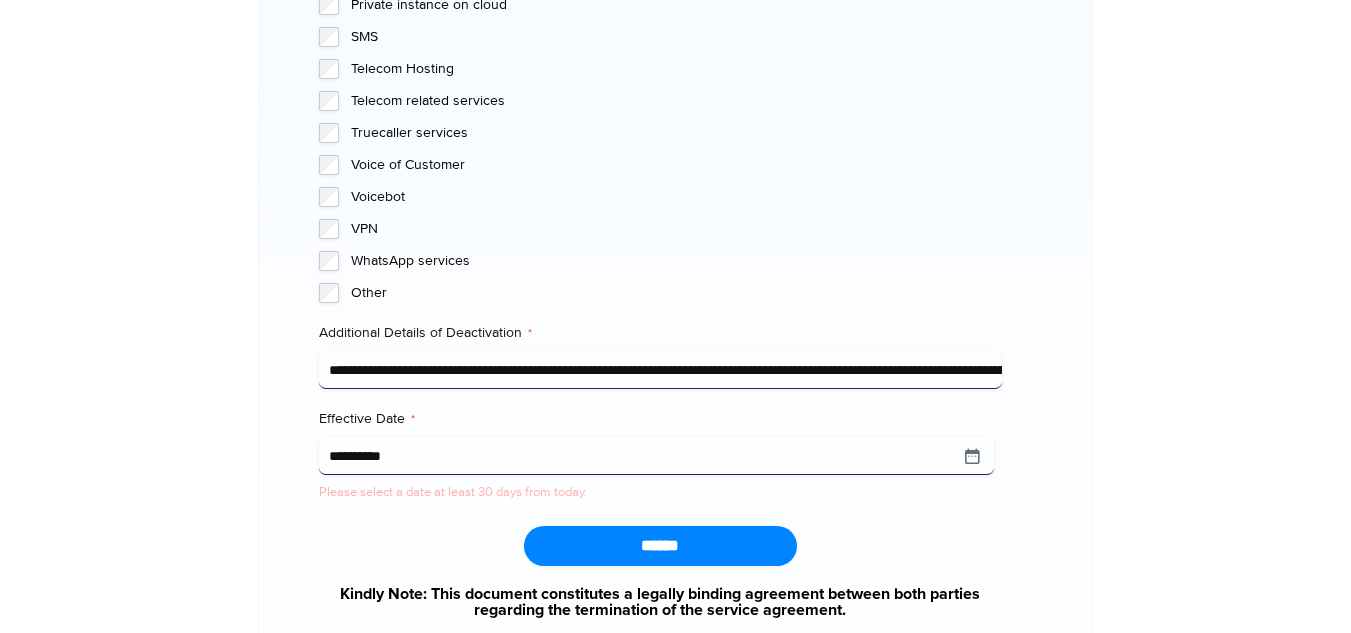 scroll, scrollTop: 2190, scrollLeft: 0, axis: vertical 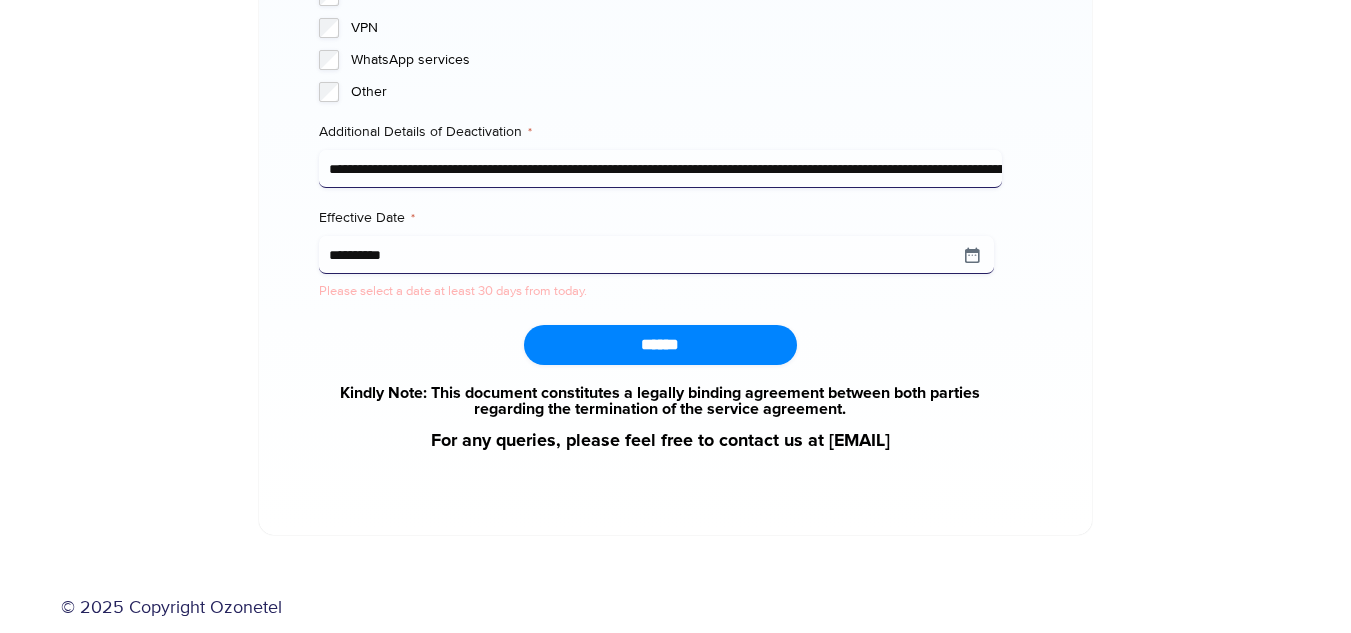 type on "**********" 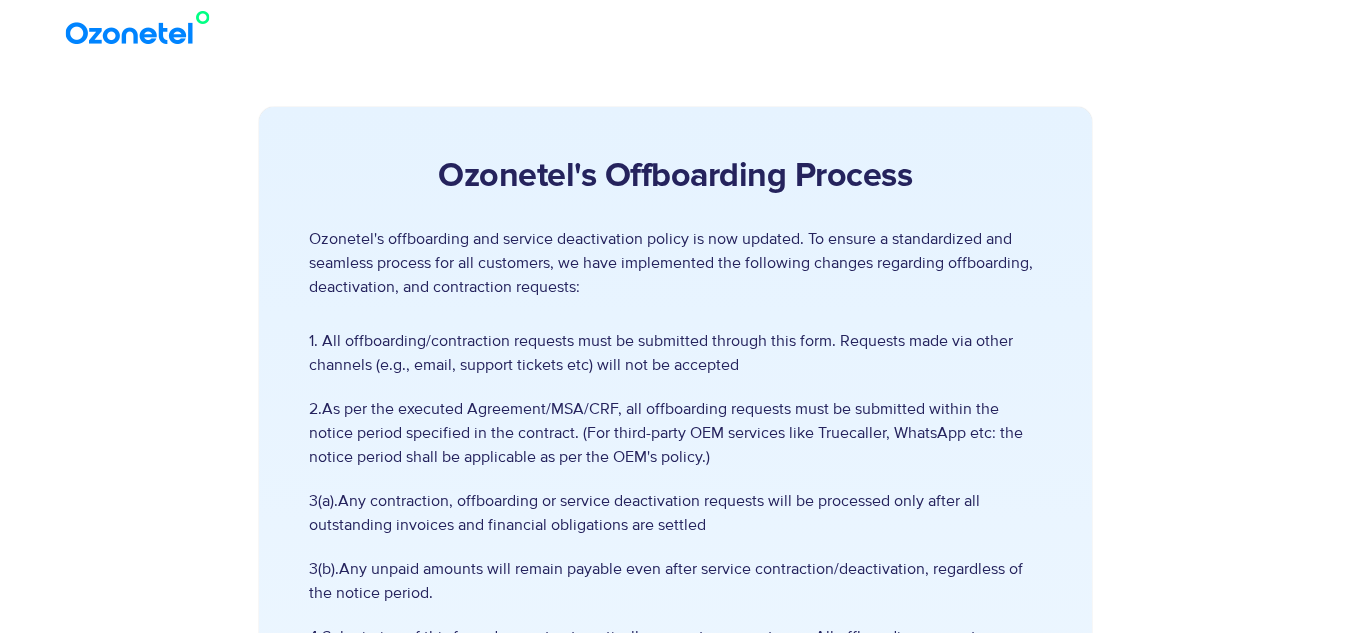 scroll, scrollTop: 0, scrollLeft: 0, axis: both 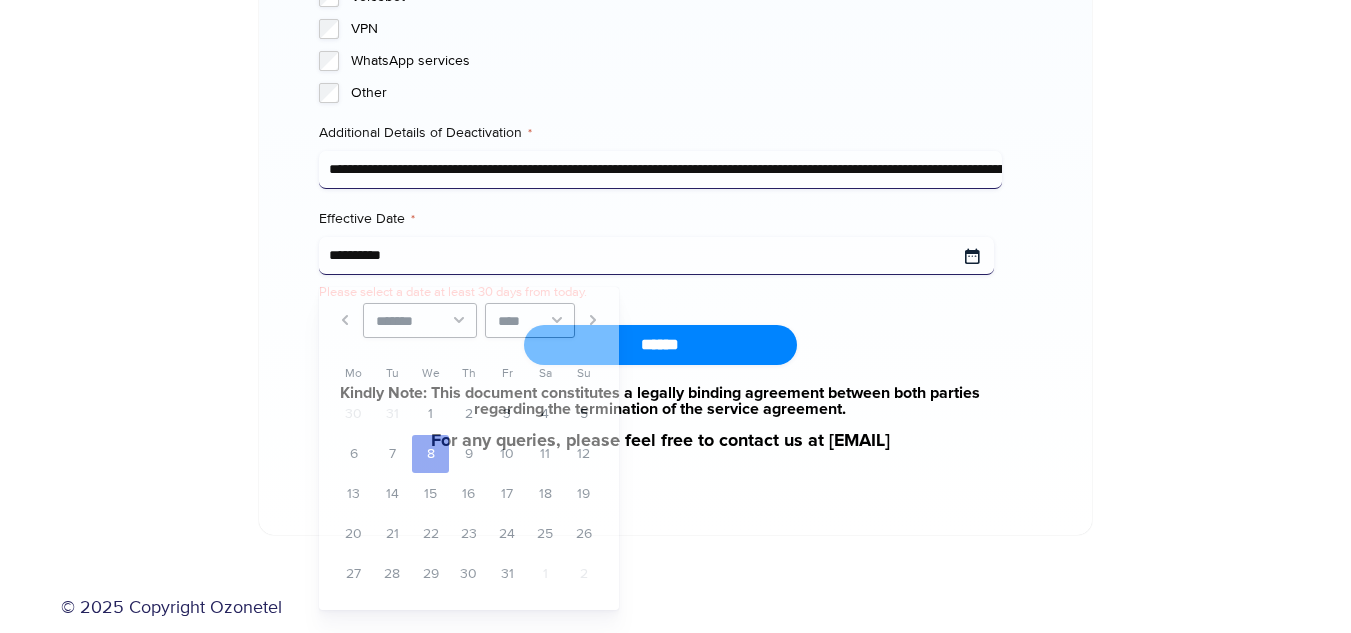 click on "**********" at bounding box center (656, 256) 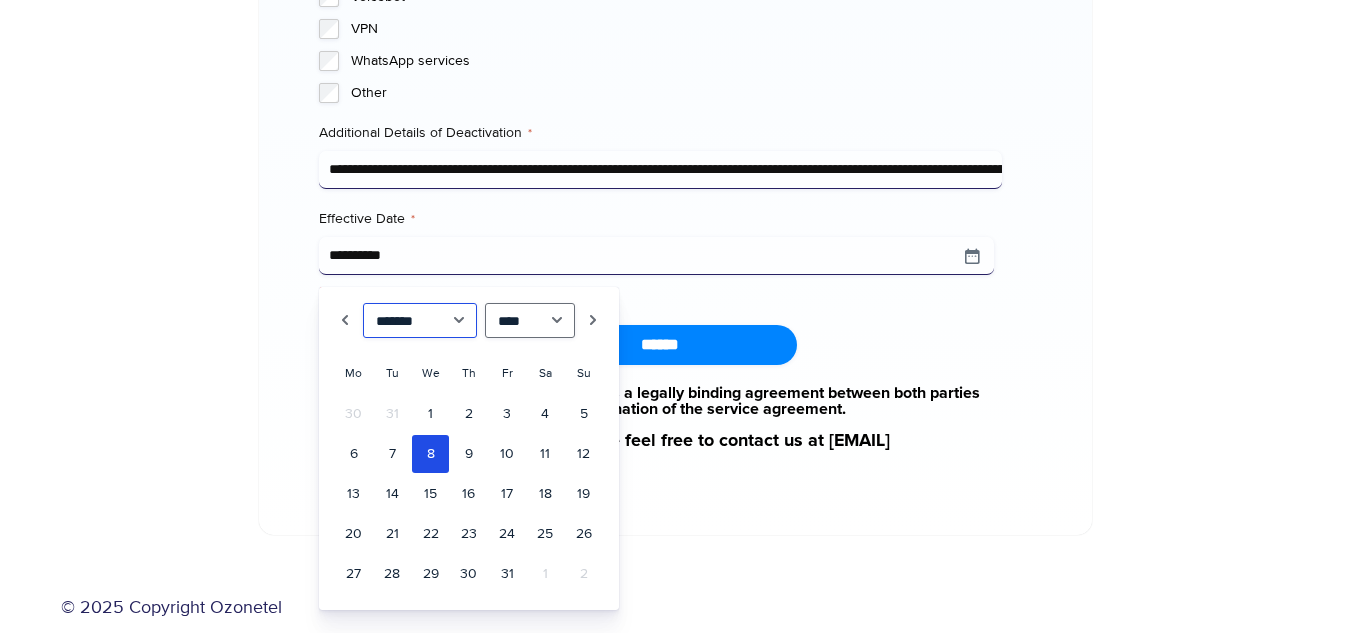 click on "******* ******** ***** ***** *** **** **** ****** ********* ******* ******** ********" at bounding box center [420, 320] 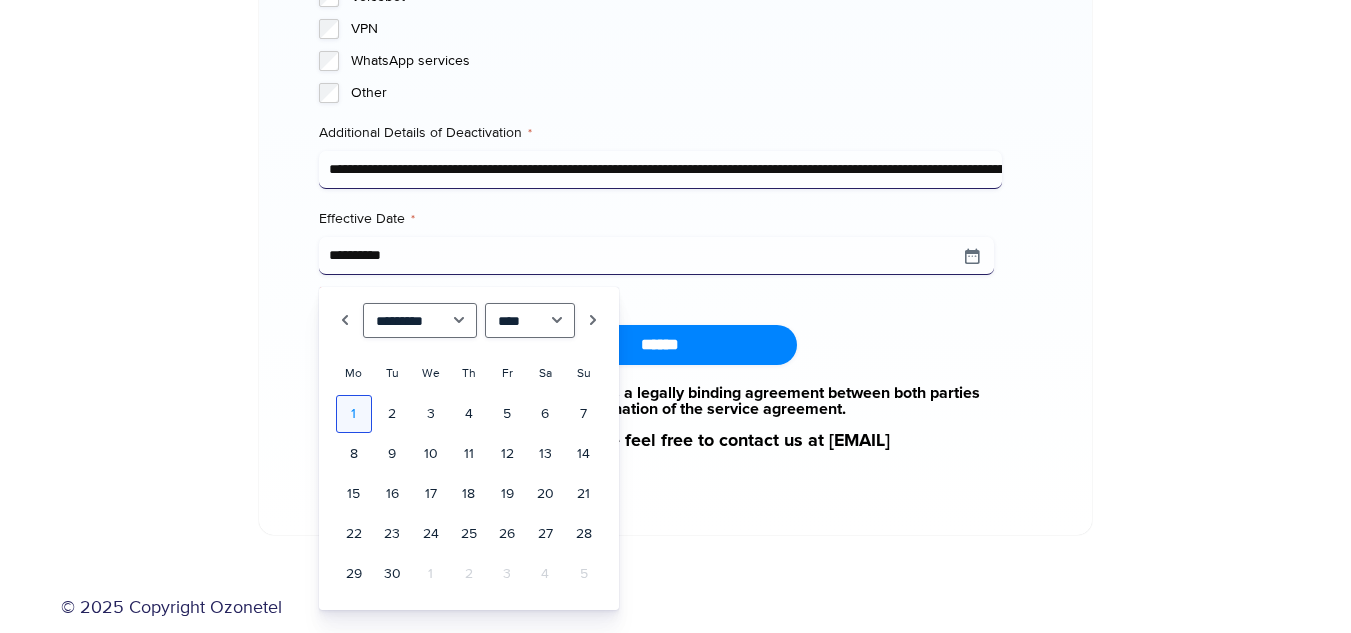 click on "1" at bounding box center (354, 414) 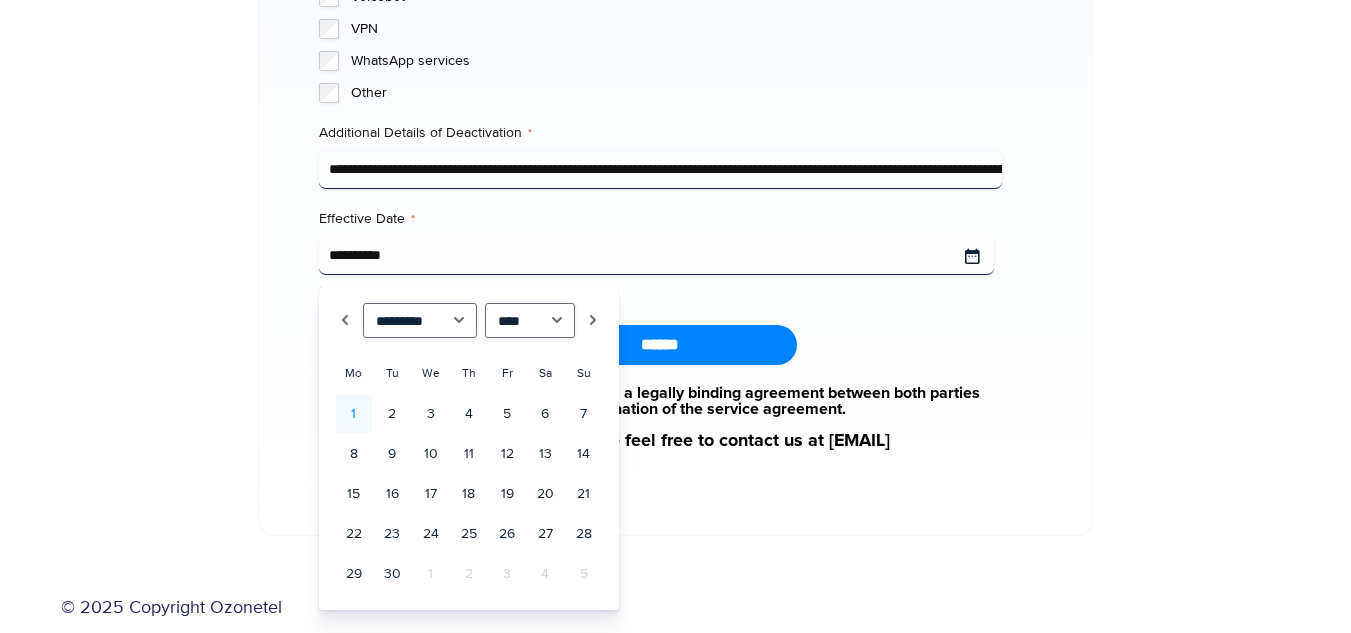 type on "**********" 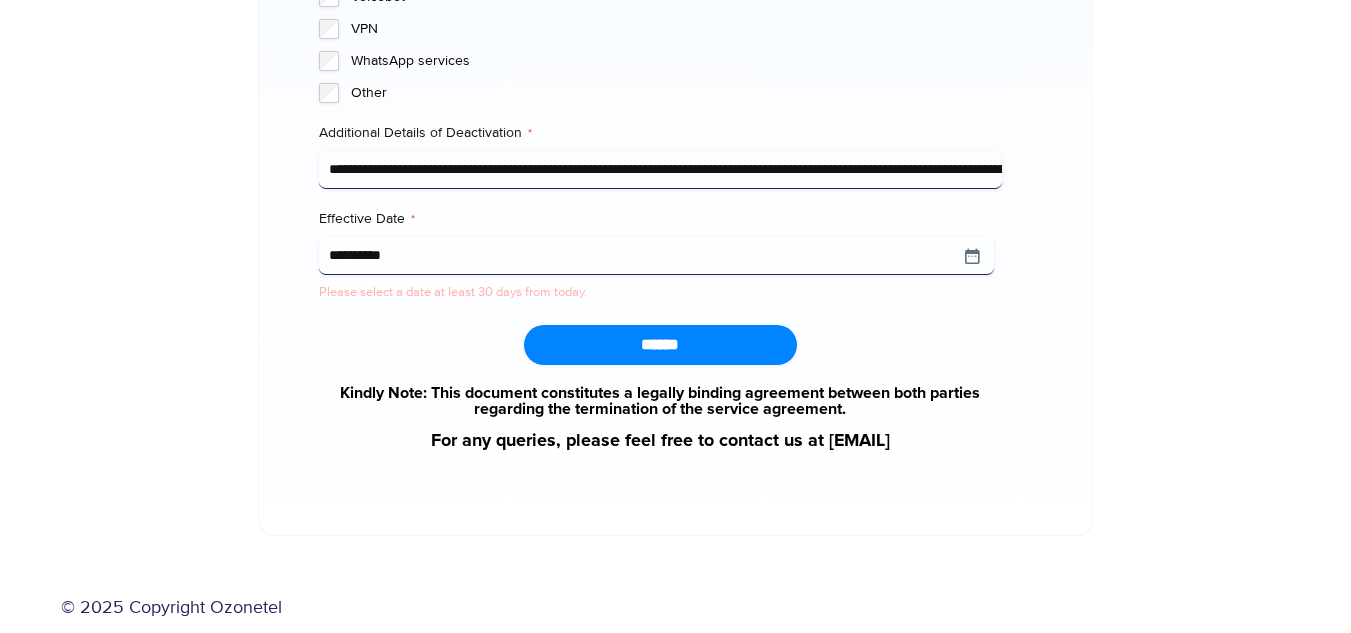 click on "******" at bounding box center [660, 345] 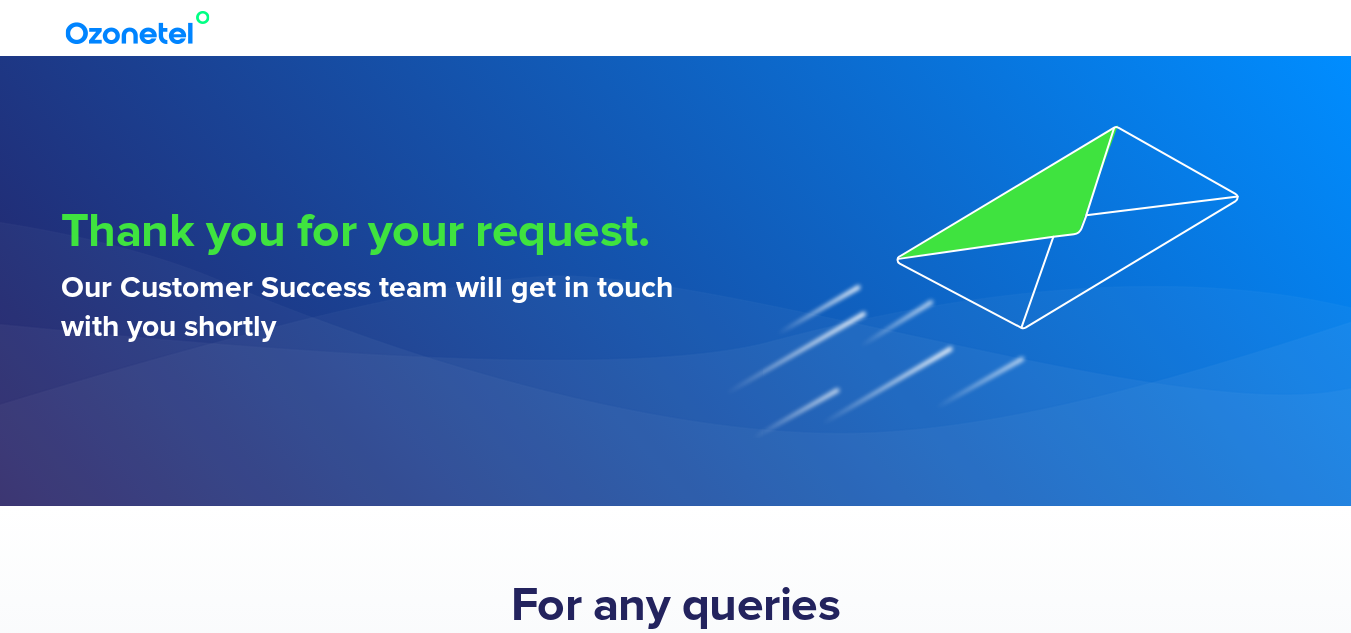 scroll, scrollTop: 0, scrollLeft: 0, axis: both 